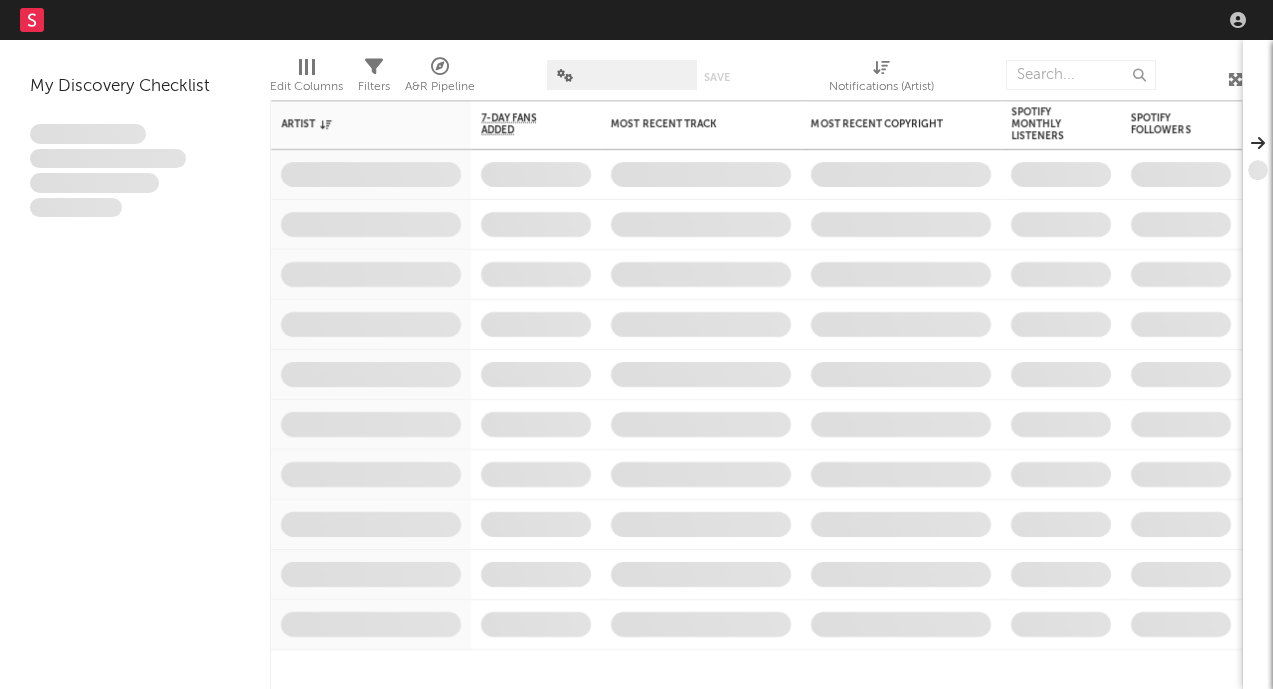 scroll, scrollTop: 0, scrollLeft: 0, axis: both 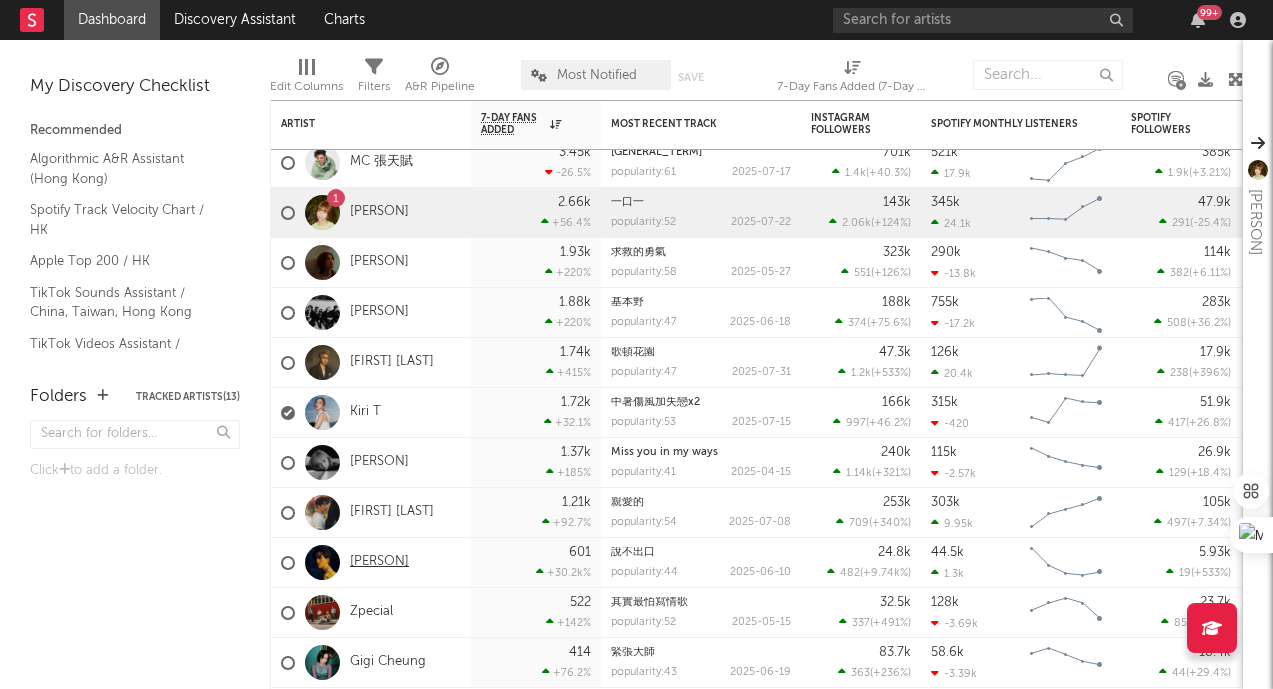 click on "[PERSON]" at bounding box center [379, 562] 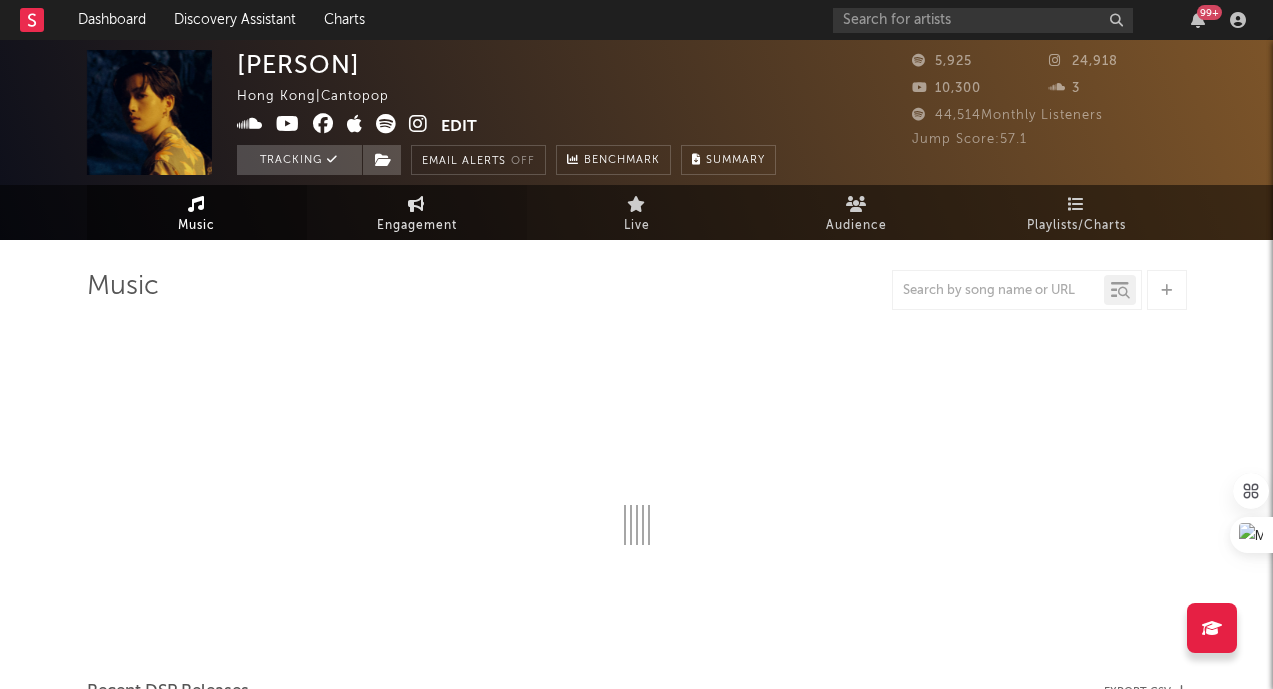 click on "Engagement" at bounding box center (417, 212) 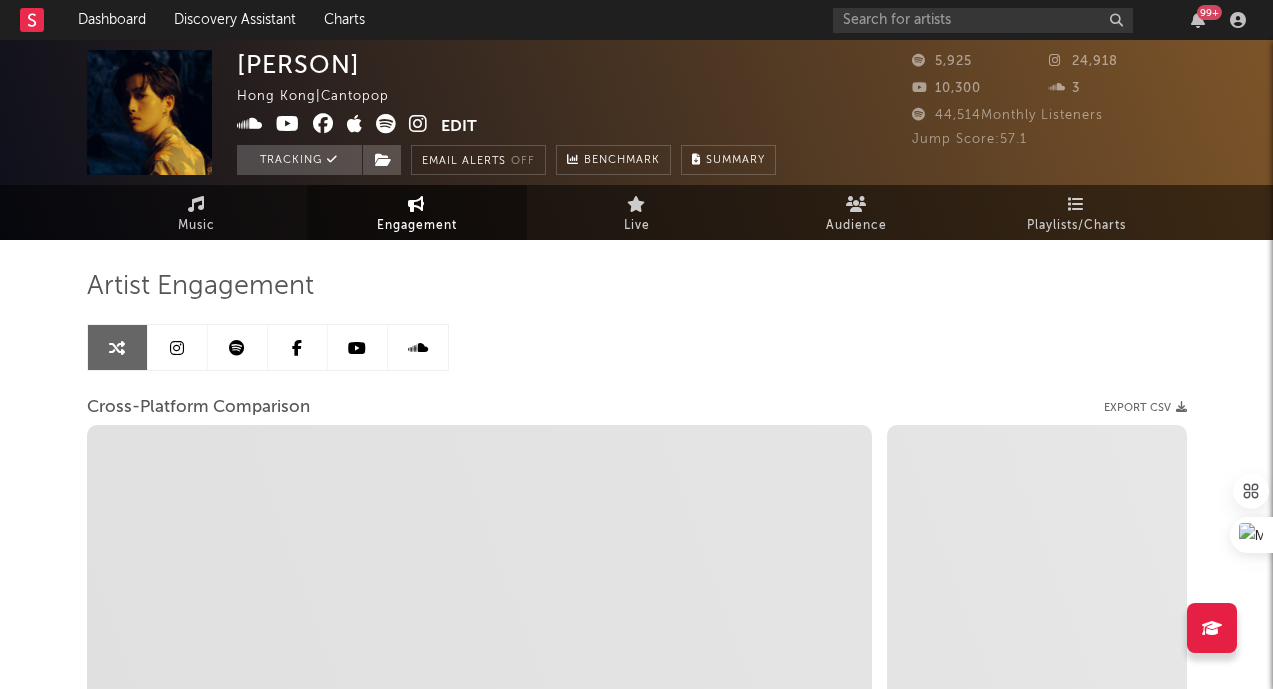 click at bounding box center (178, 347) 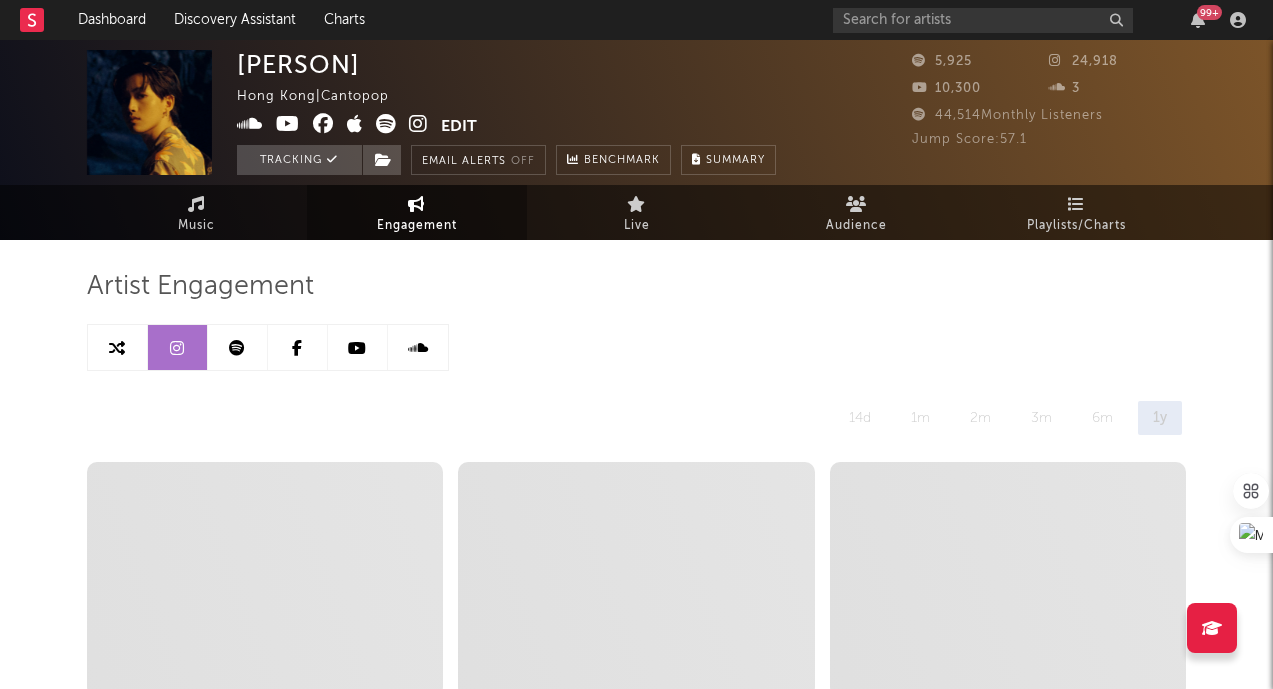 select on "6m" 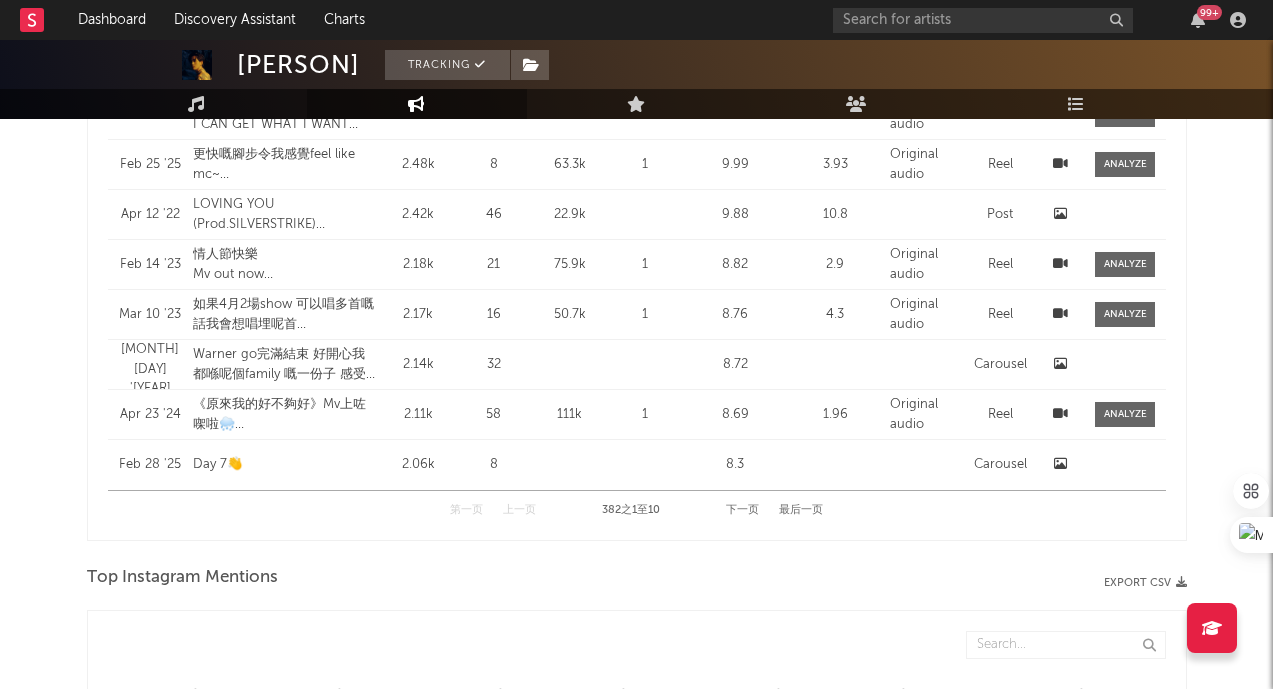 scroll, scrollTop: 1833, scrollLeft: 0, axis: vertical 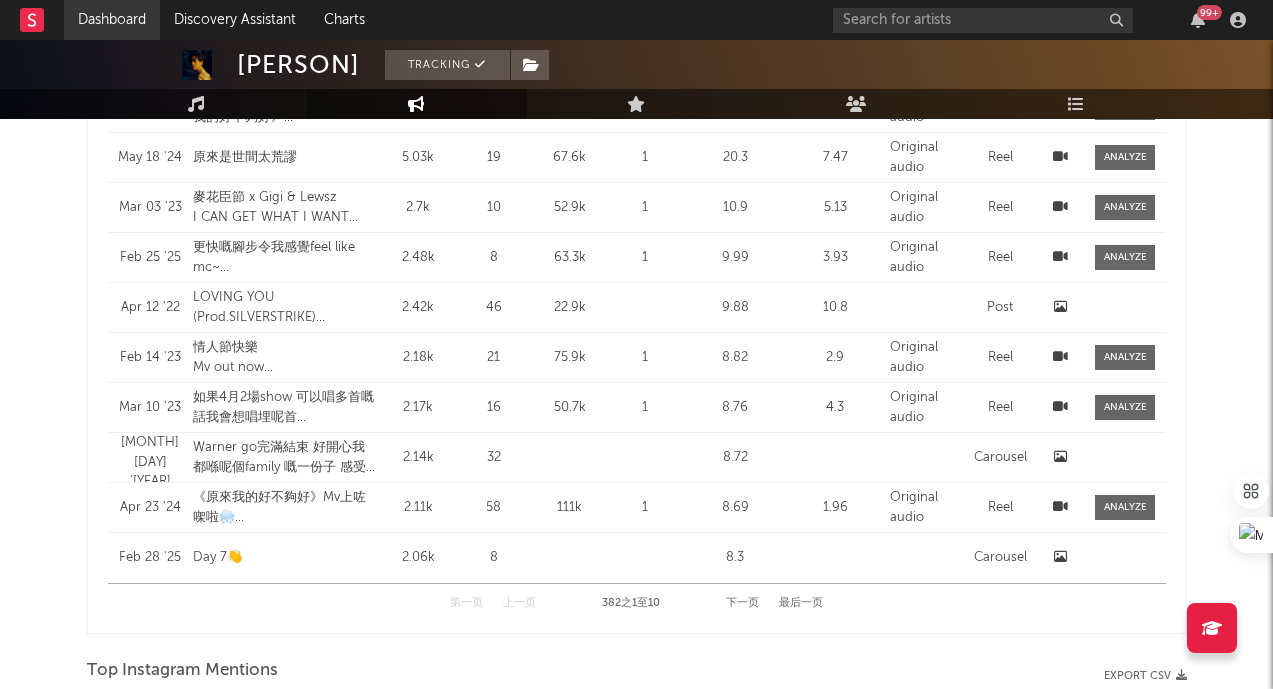 click on "Dashboard" at bounding box center [112, 20] 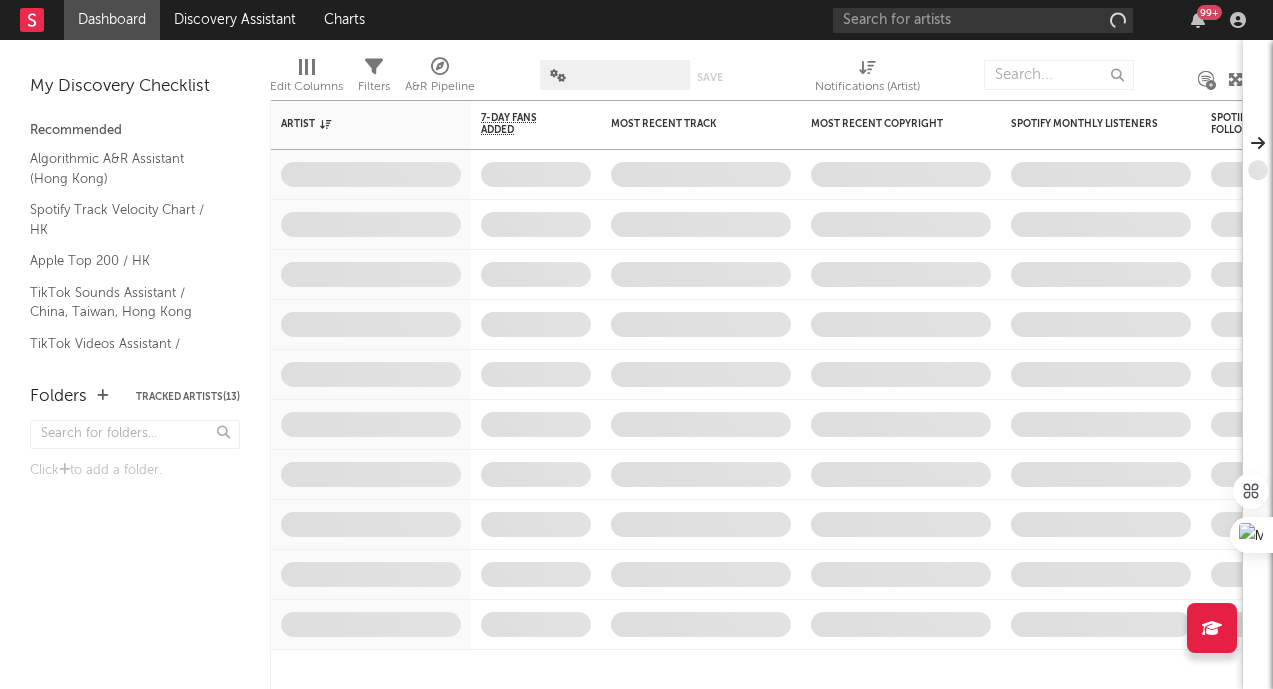 scroll, scrollTop: 0, scrollLeft: 0, axis: both 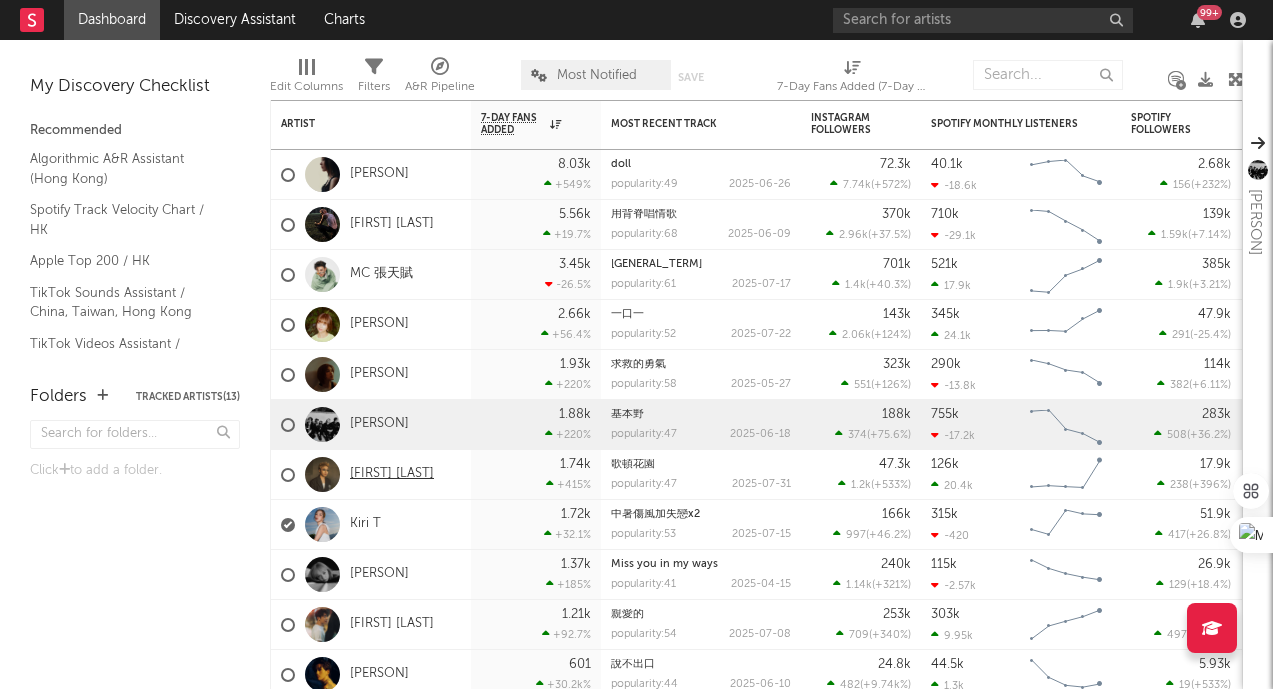 click on "[FIRST] [LAST]" at bounding box center [392, 474] 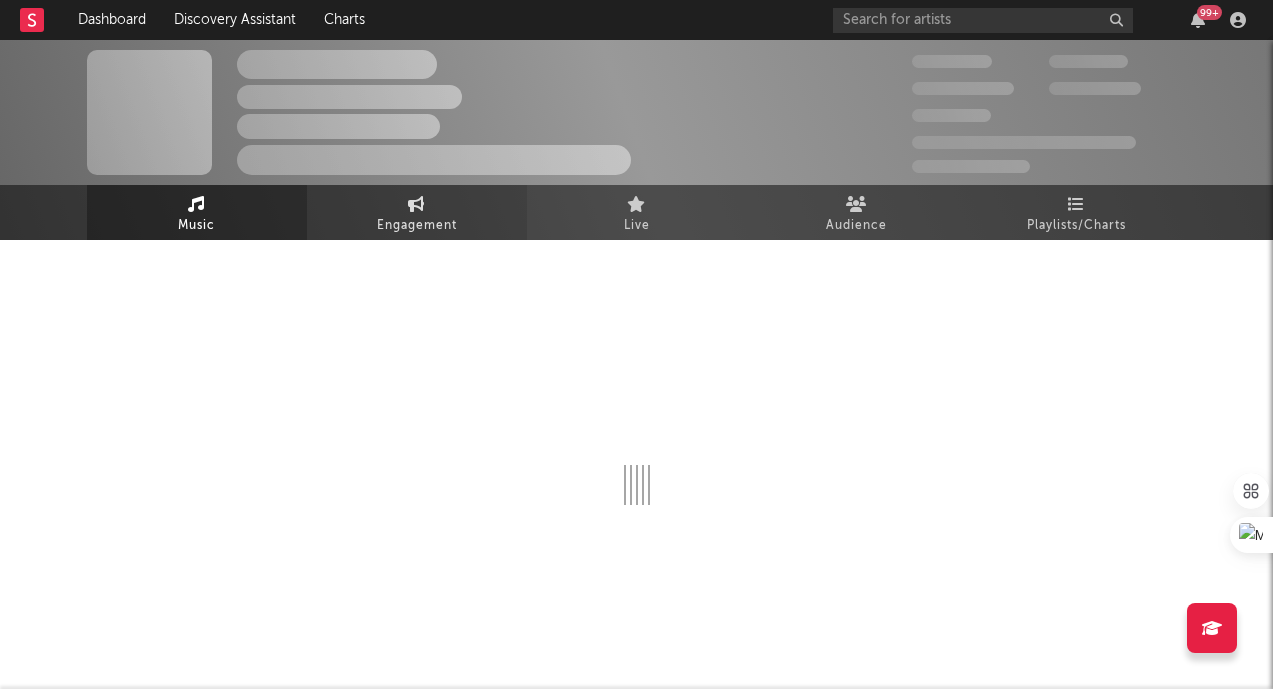 click on "Engagement" at bounding box center [417, 212] 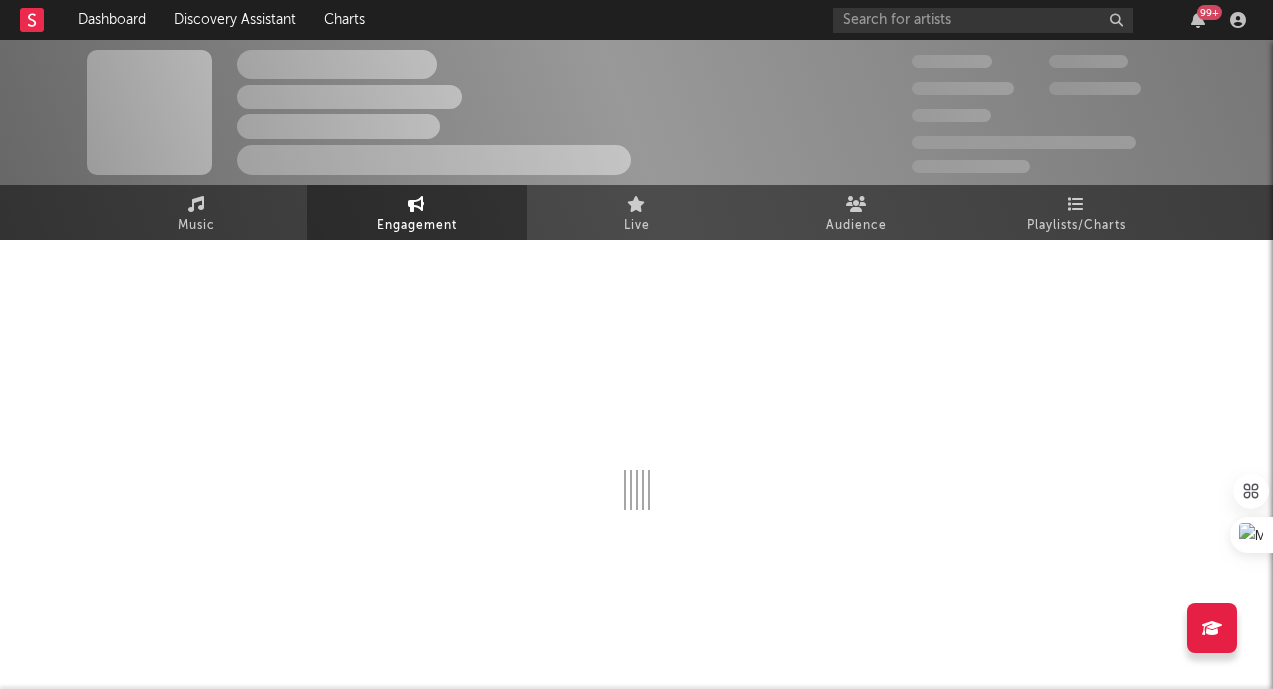 select on "1w" 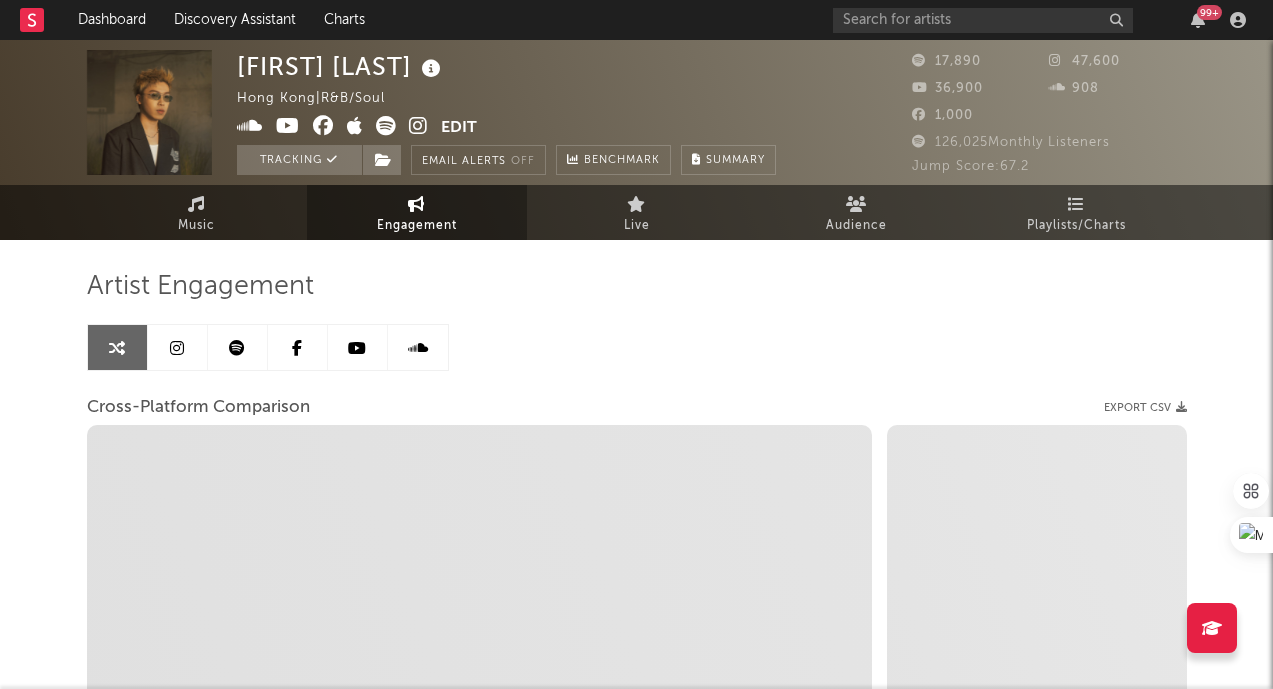 click at bounding box center (178, 347) 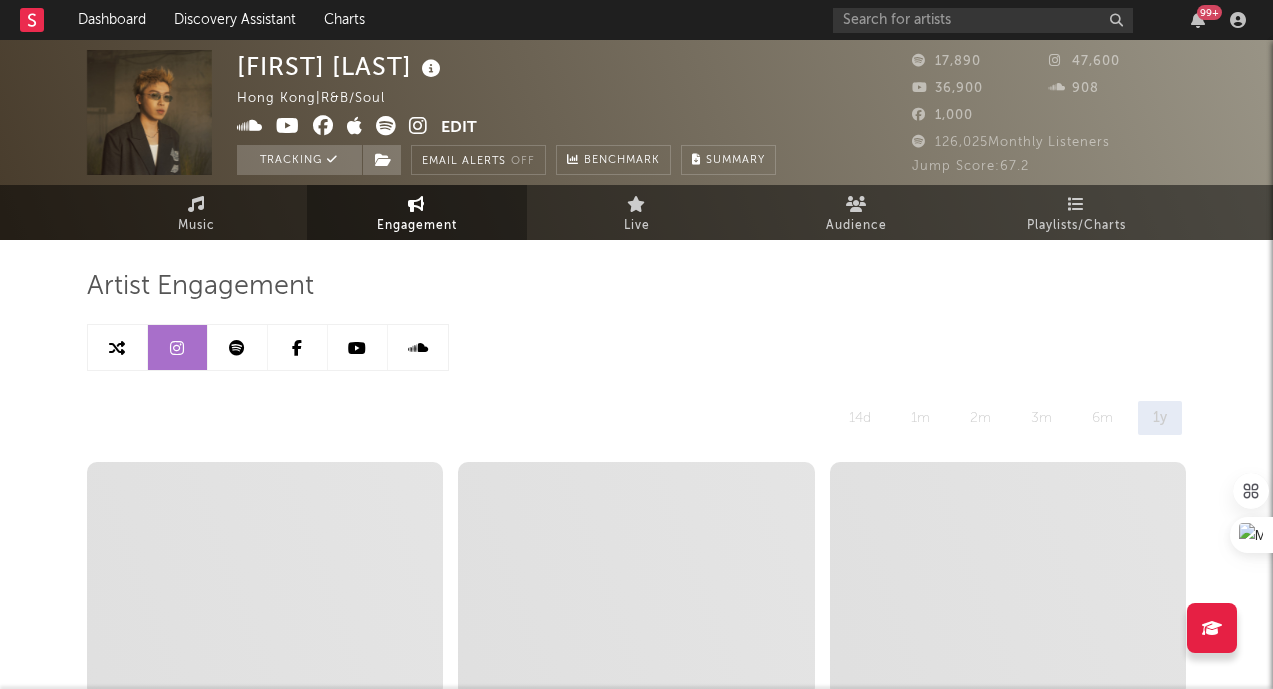 select on "6m" 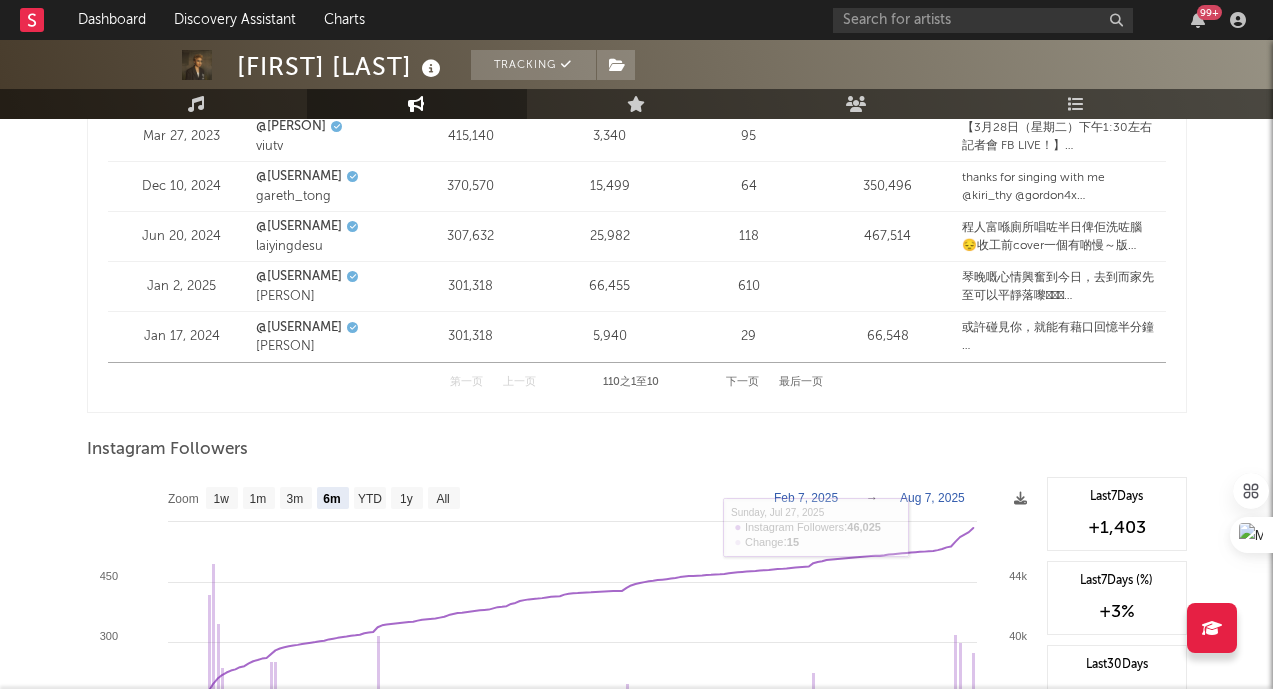 scroll, scrollTop: 2724, scrollLeft: 0, axis: vertical 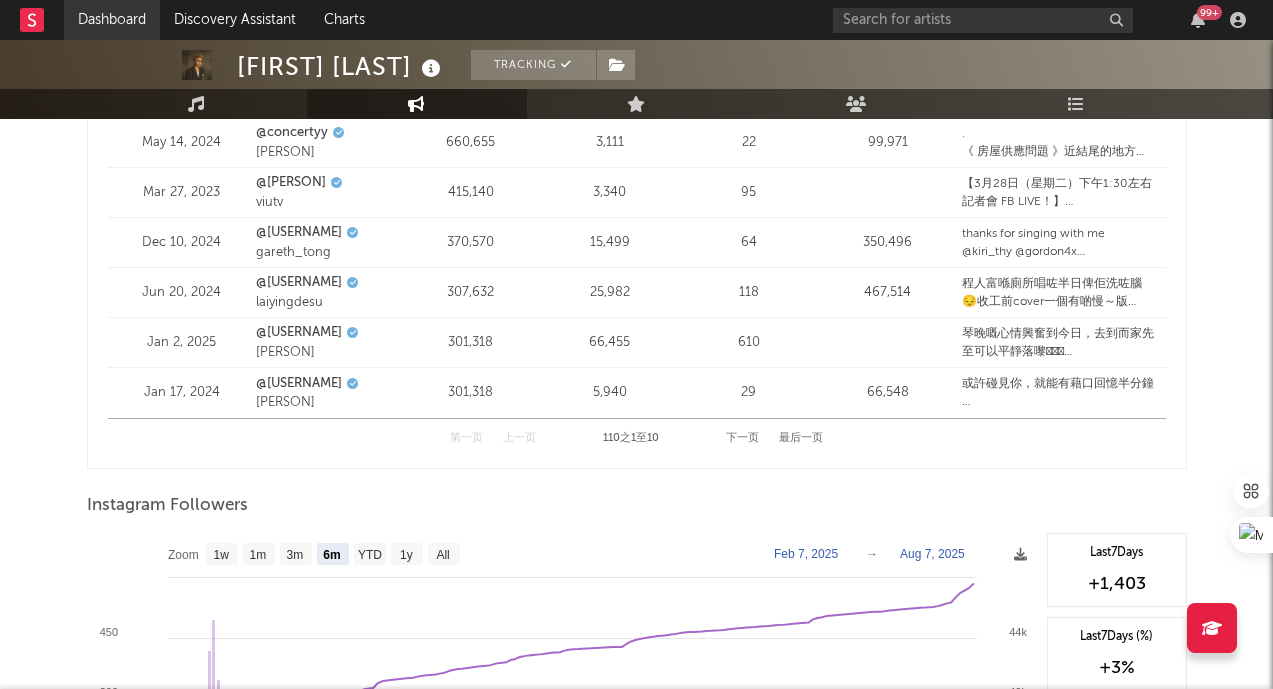 click on "Dashboard" at bounding box center (112, 20) 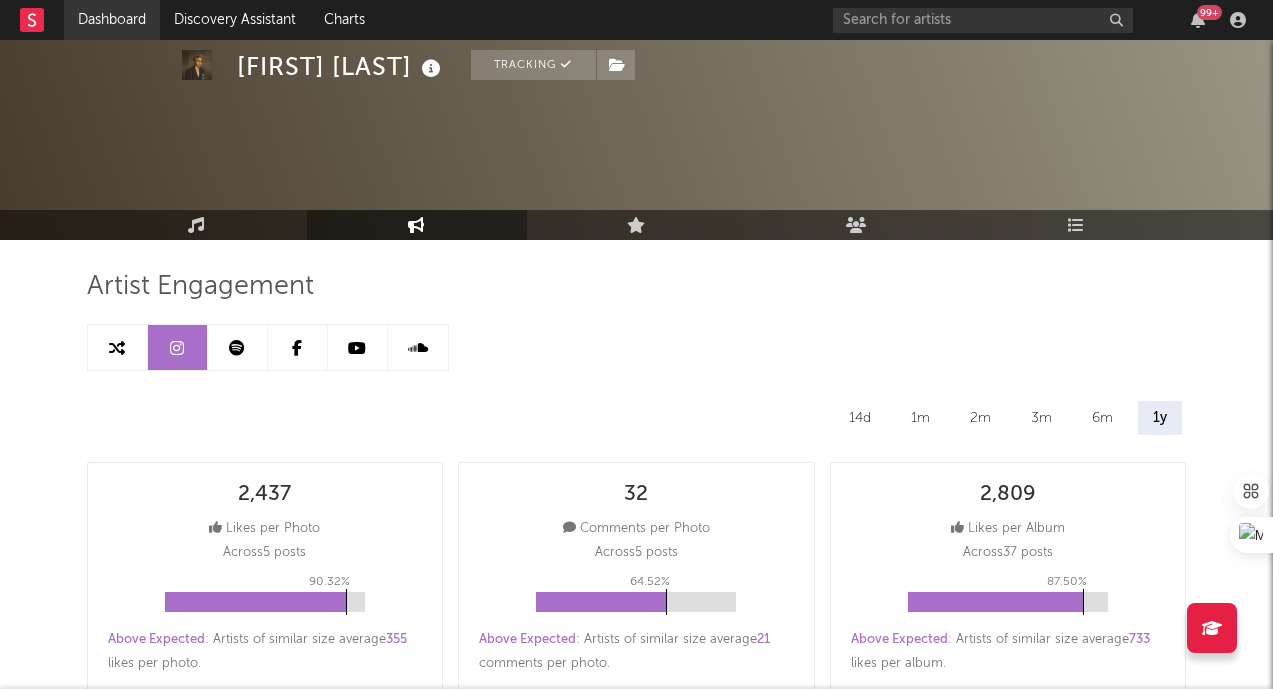 scroll, scrollTop: 0, scrollLeft: 0, axis: both 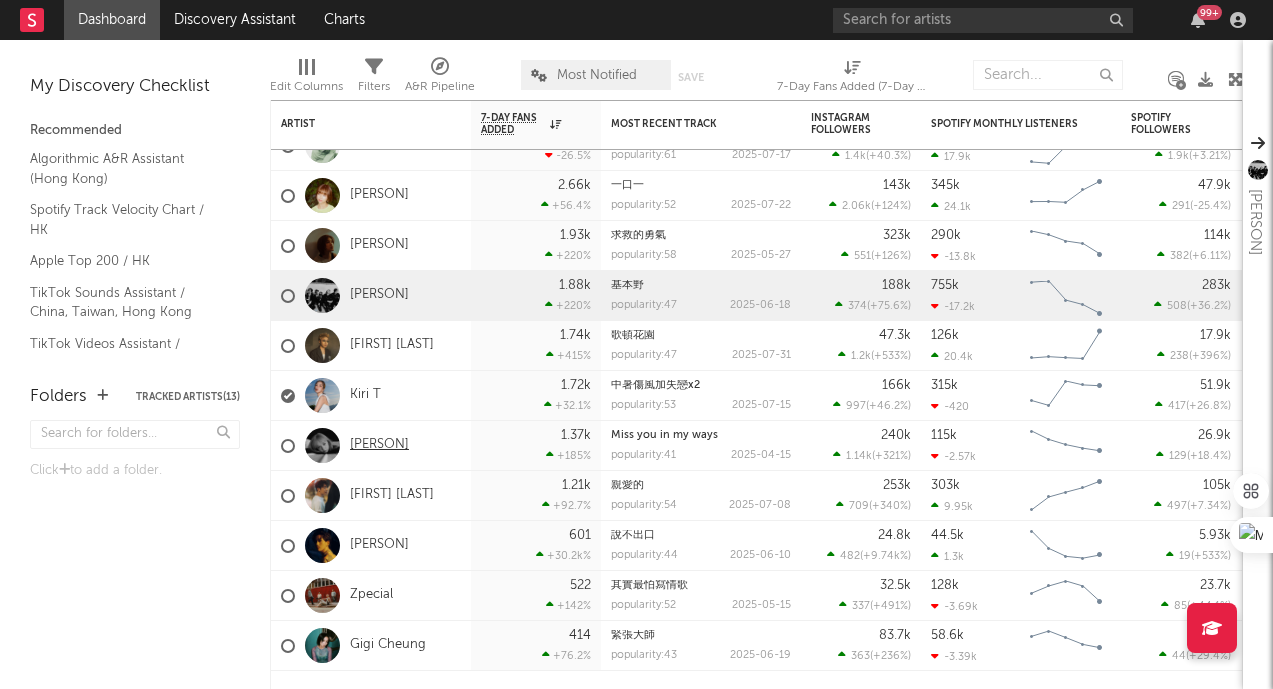 click on "[PERSON]" at bounding box center (379, 445) 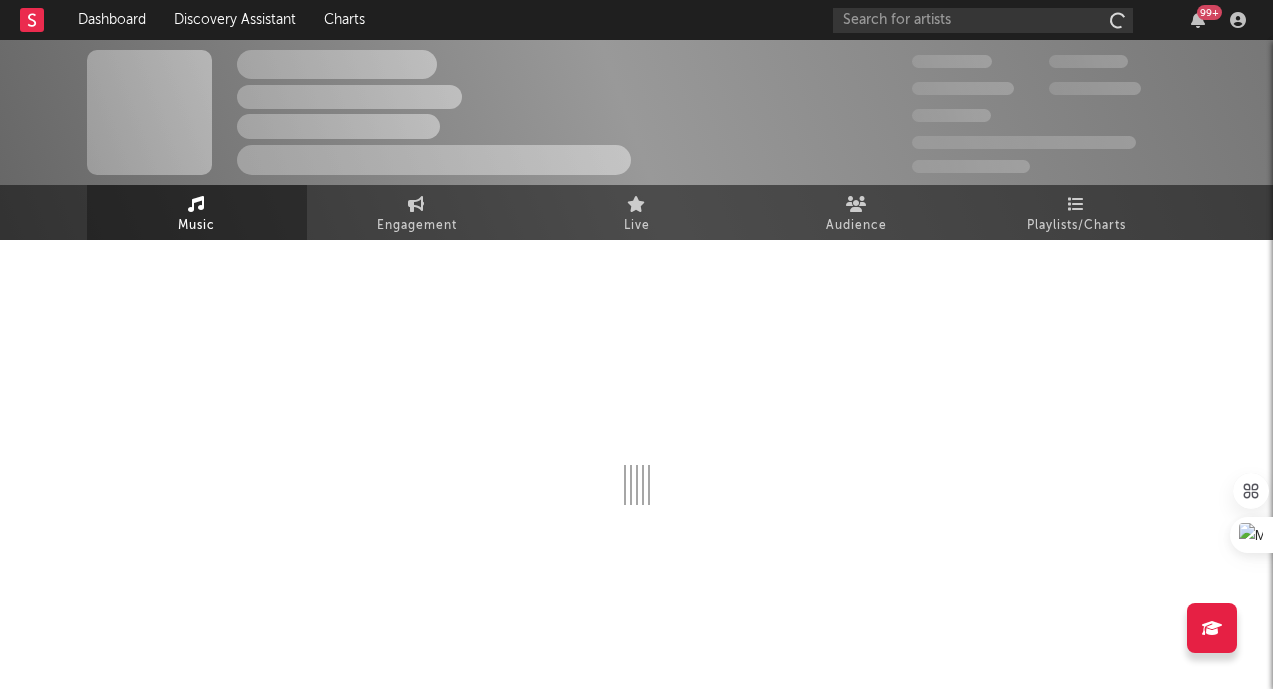 scroll, scrollTop: 6, scrollLeft: 0, axis: vertical 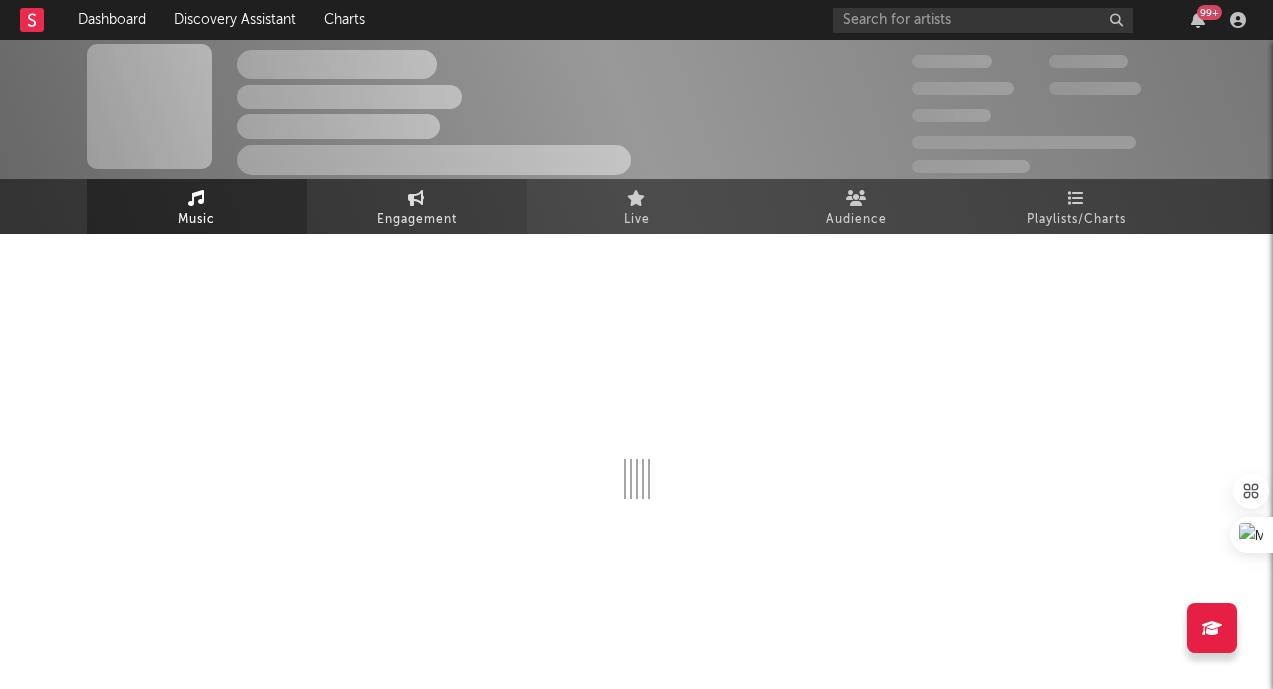 click on "Engagement" at bounding box center (417, 206) 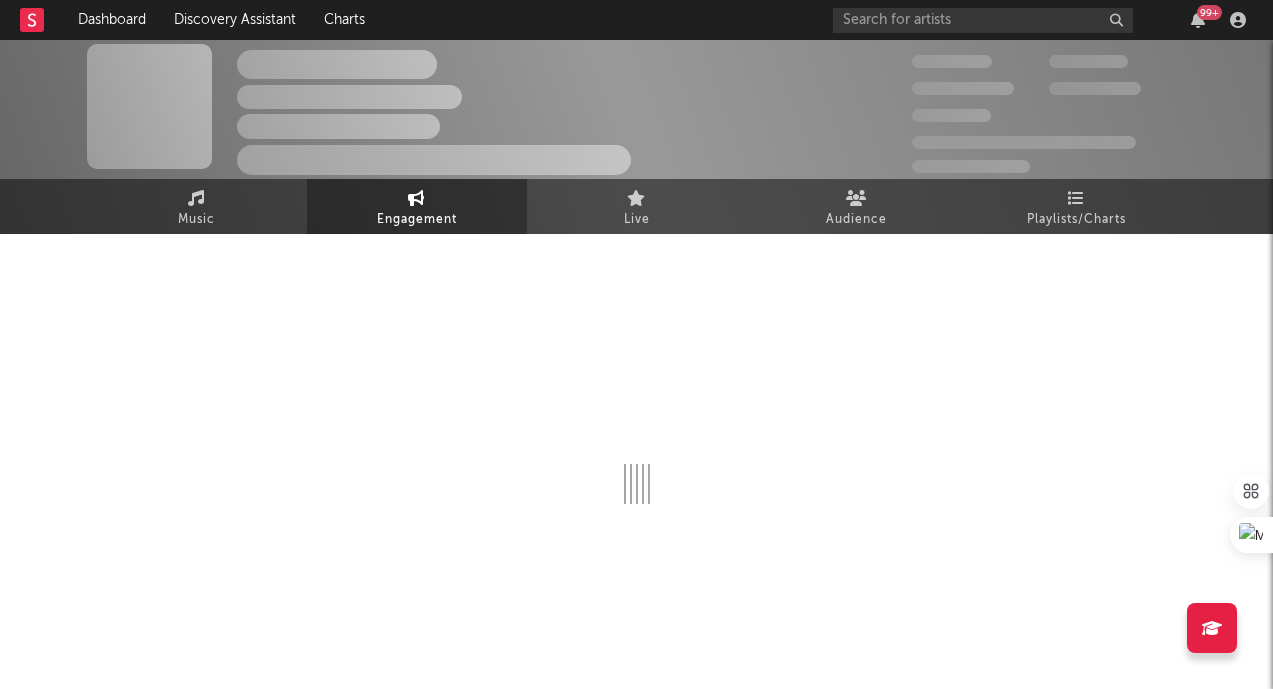 select on "1w" 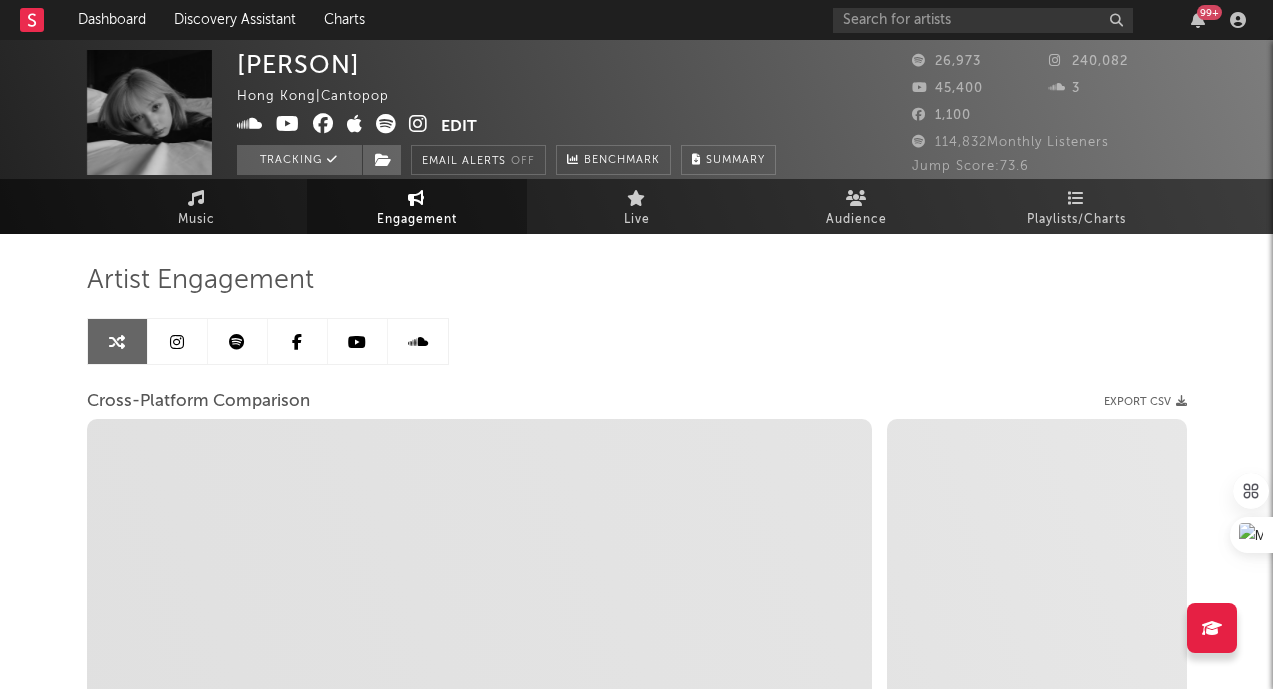 click at bounding box center [178, 341] 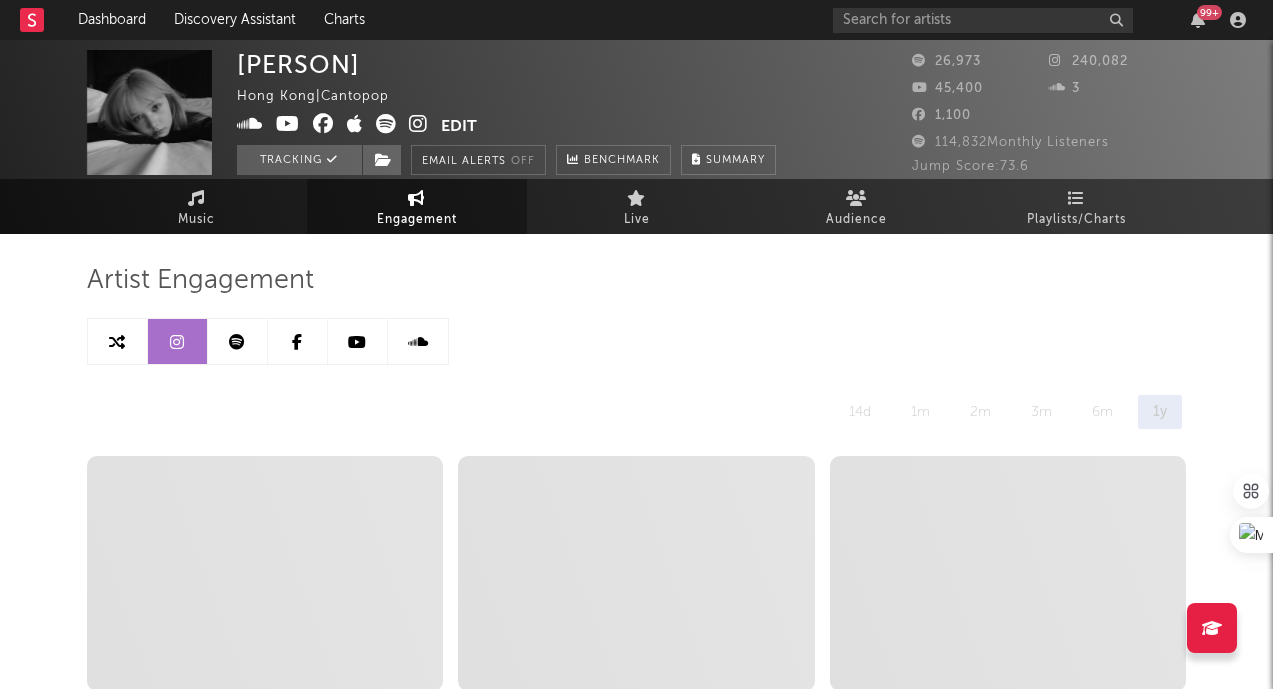 select on "6m" 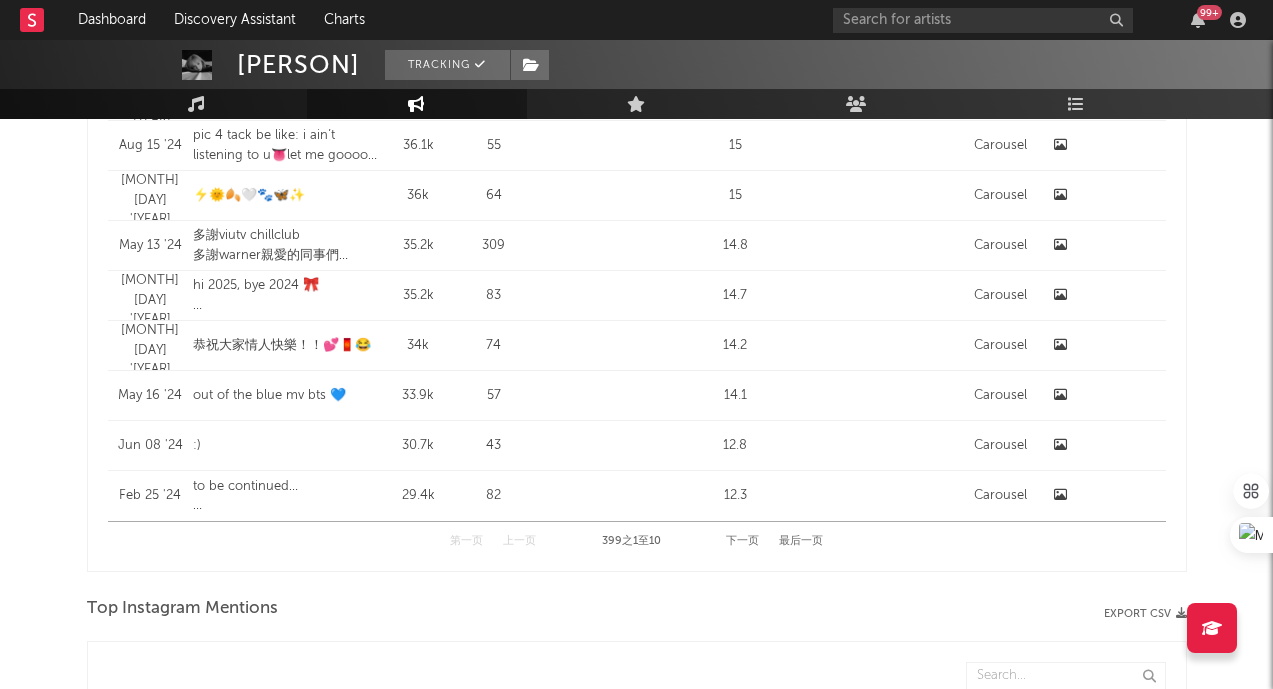 scroll, scrollTop: 3108, scrollLeft: 0, axis: vertical 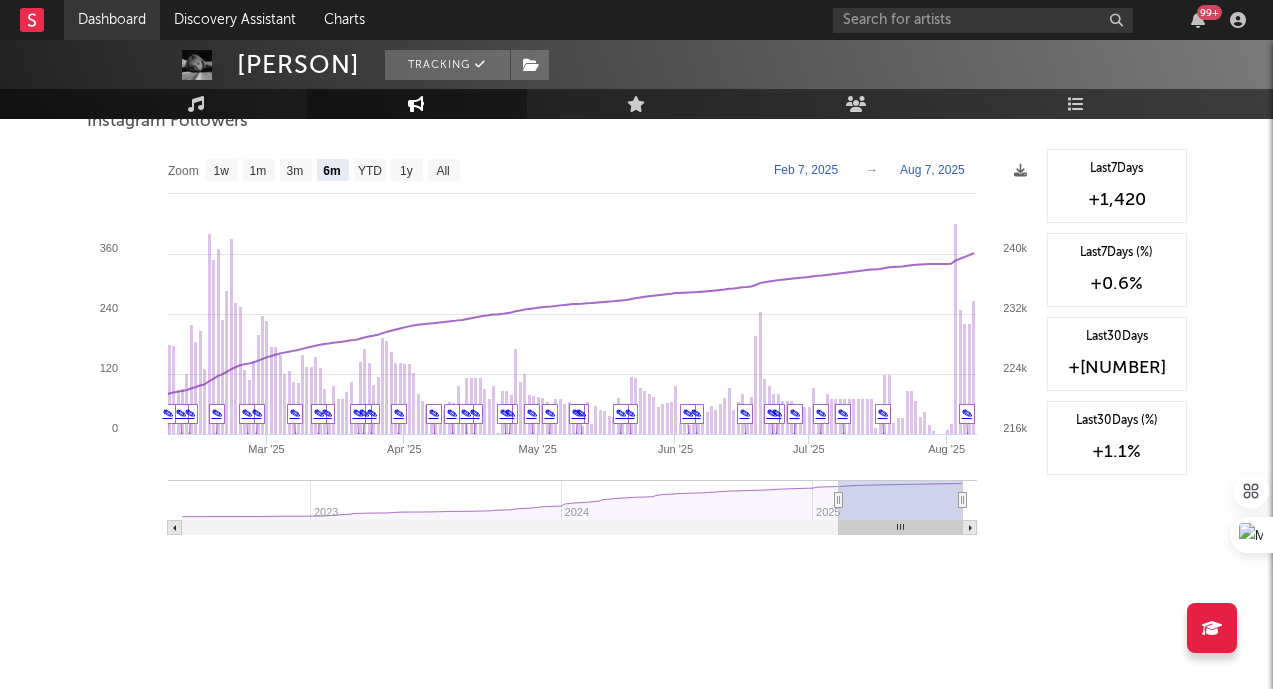 click on "Dashboard" at bounding box center [112, 20] 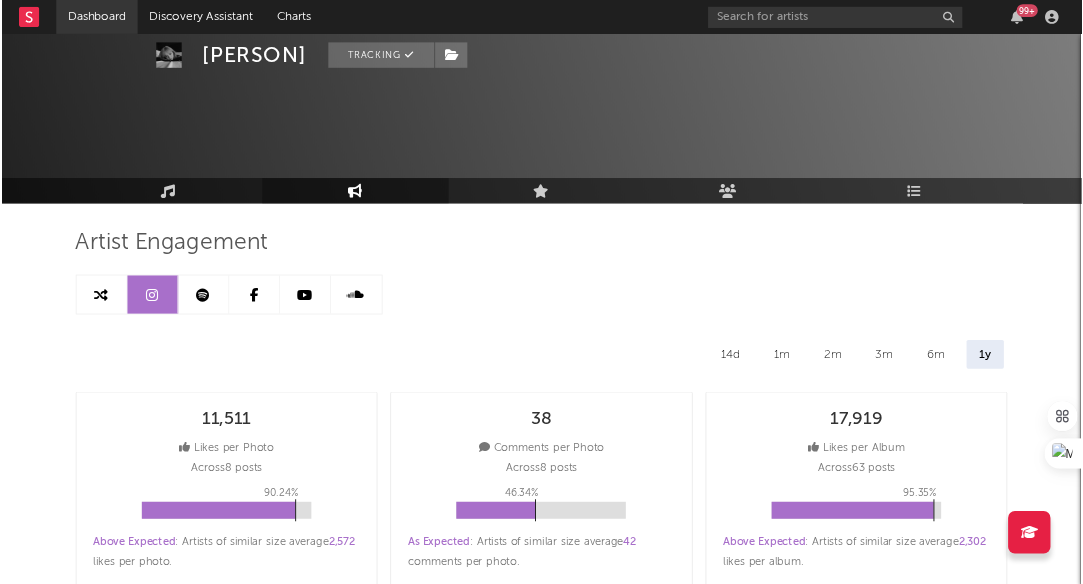 scroll, scrollTop: 0, scrollLeft: 0, axis: both 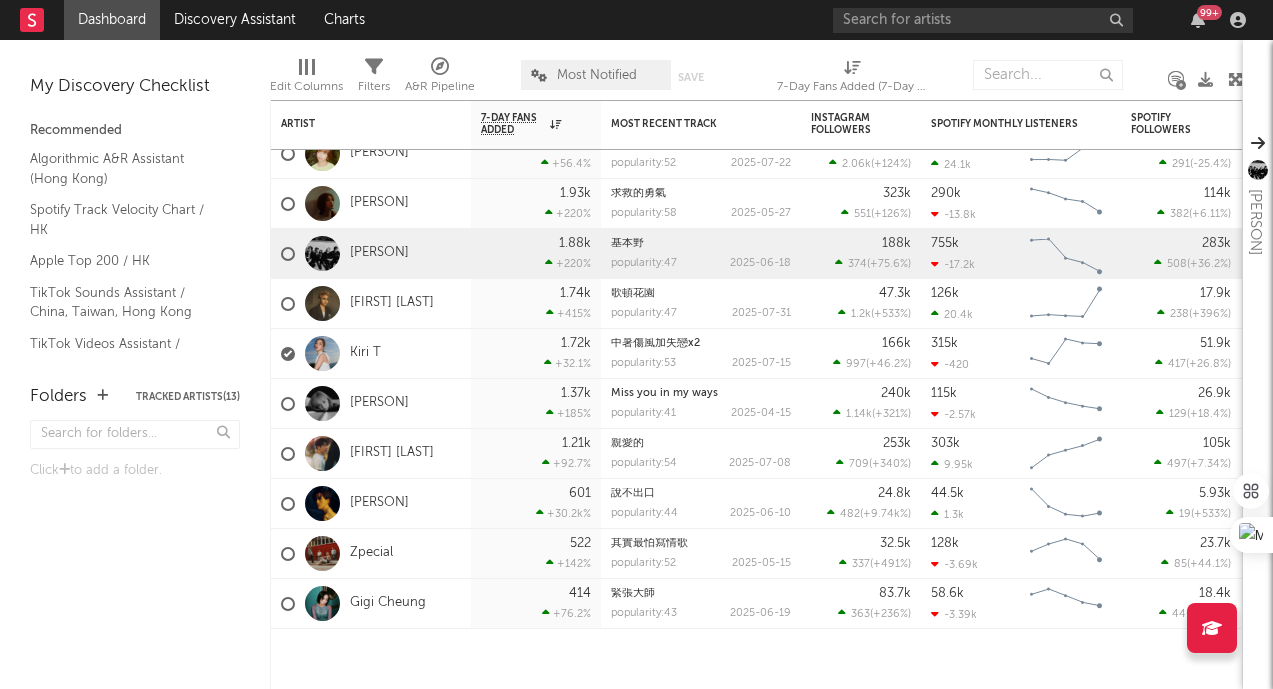 click on "Folders Tracked Artists  ( 13 ) Click   to add a folder." at bounding box center (135, 527) 